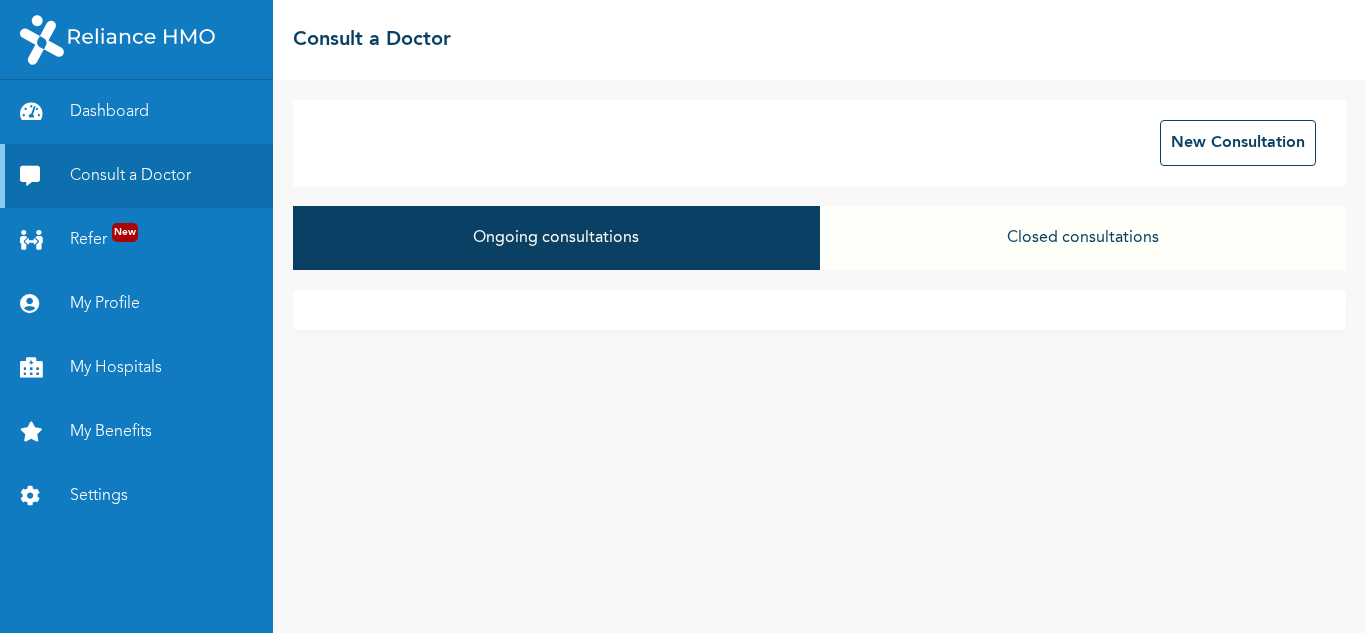 scroll, scrollTop: 0, scrollLeft: 0, axis: both 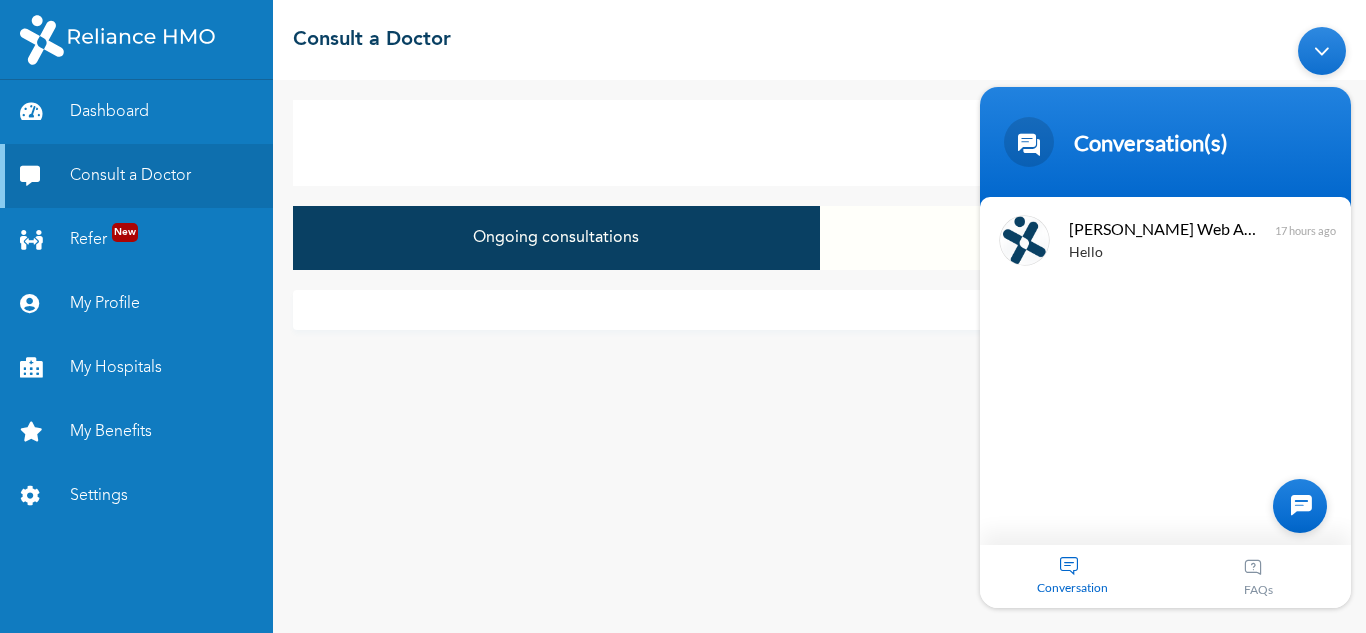 click at bounding box center [1300, 505] 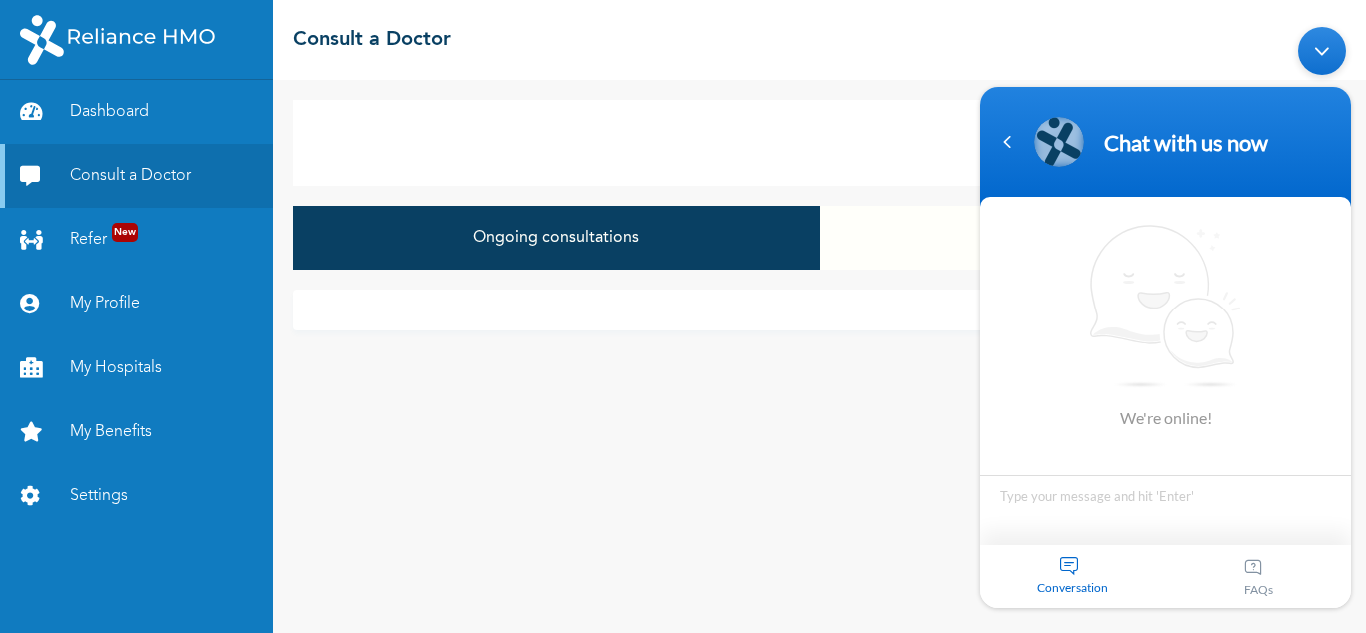 click at bounding box center (1165, 509) 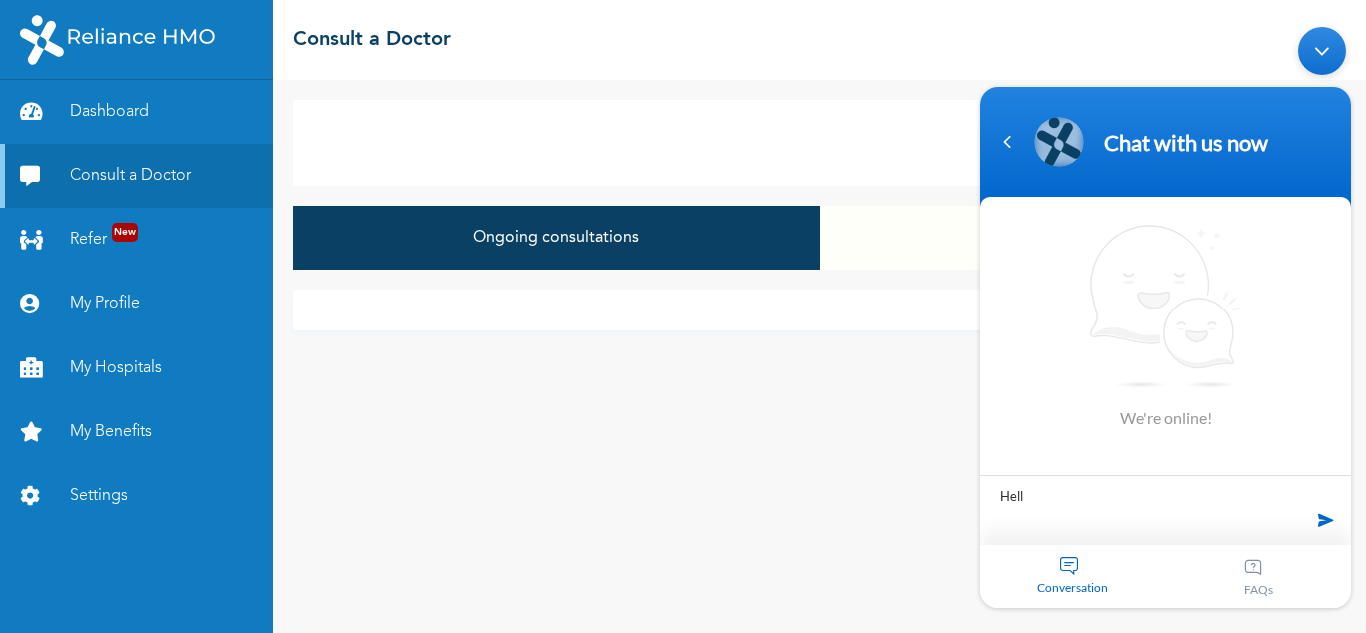 type on "Hello" 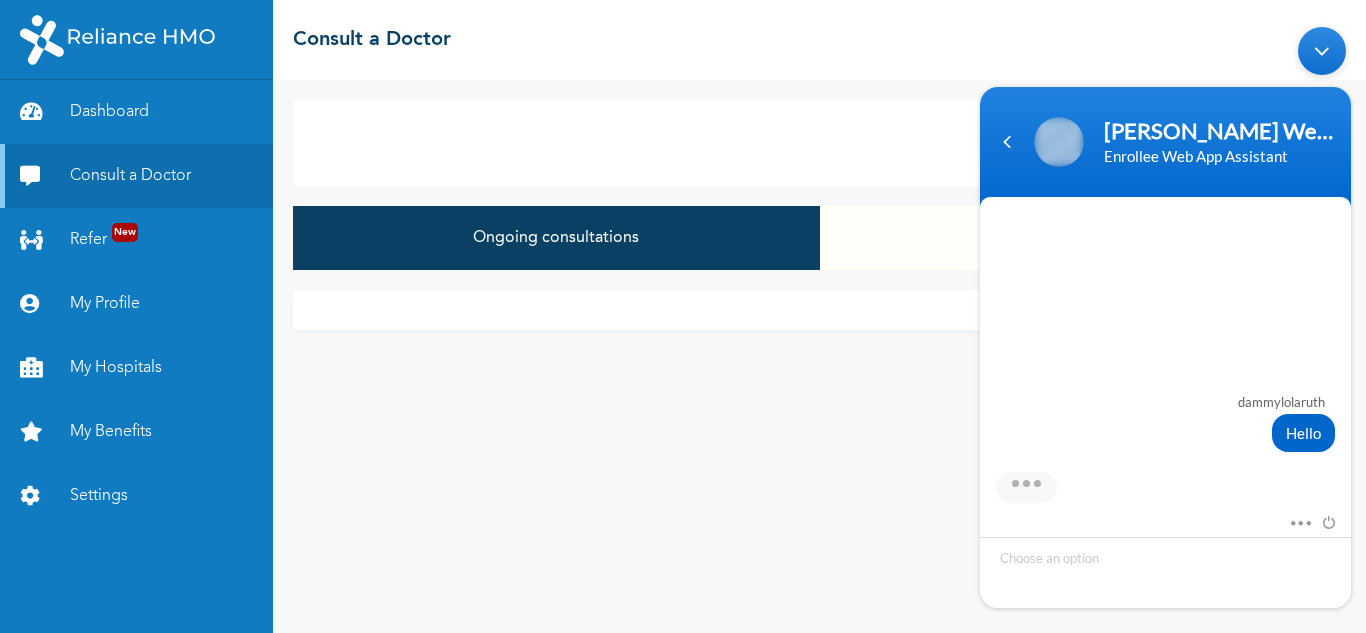 scroll, scrollTop: 323, scrollLeft: 0, axis: vertical 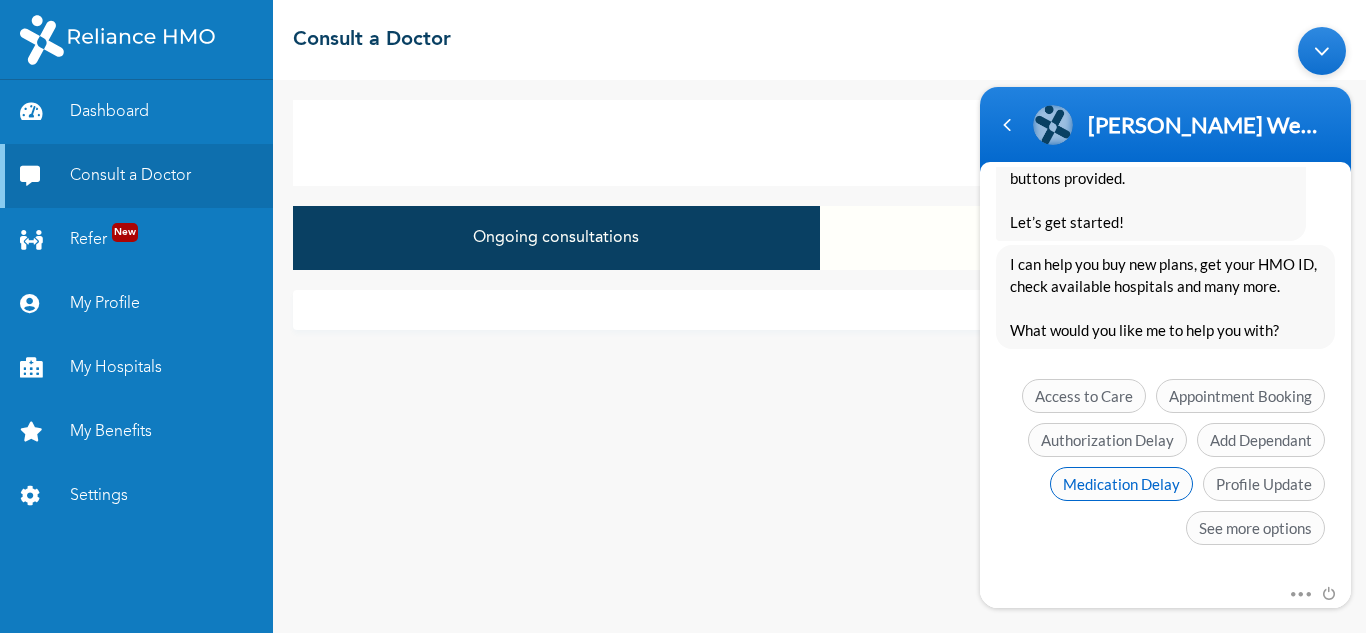 click on "Medication Delay" at bounding box center [1121, 483] 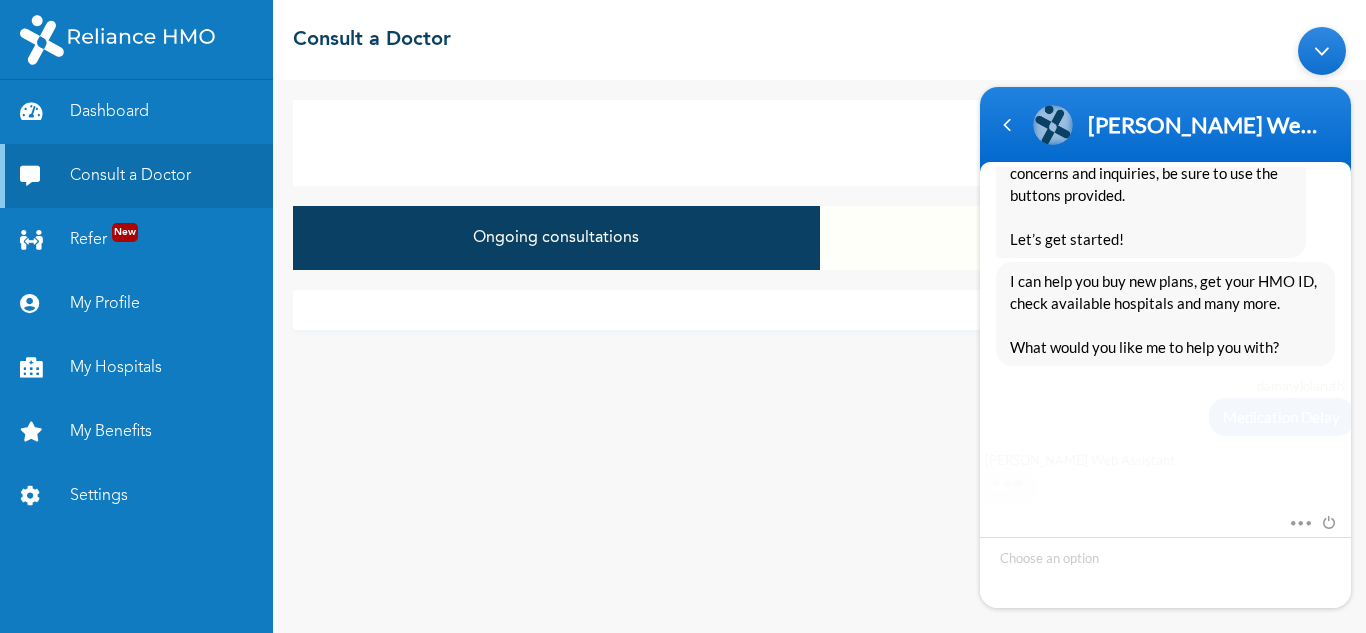 scroll, scrollTop: 482, scrollLeft: 0, axis: vertical 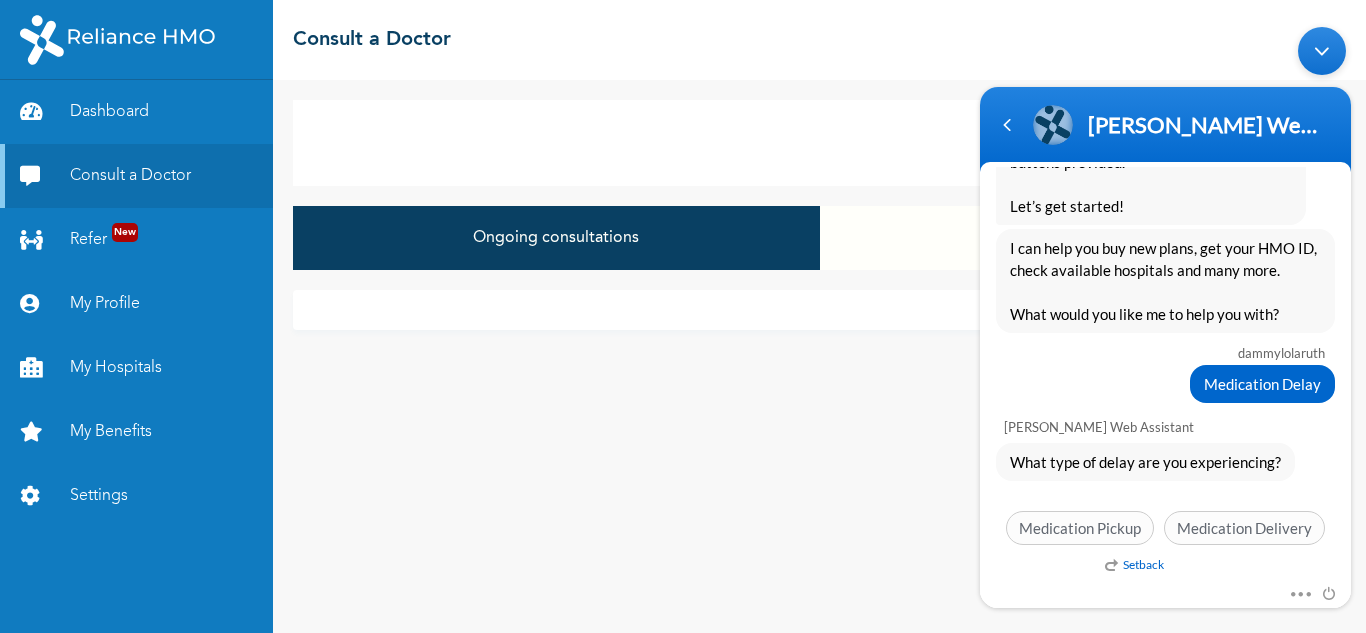 click on "dammylolaruth  Hello   [PERSON_NAME] Enrollee Web Assistant  Hello Dammylolaruth Welcome to Reliance HMO! My name is [PERSON_NAME], your digital assistant! It's a pleasure to have you here.  😊 I'm designed to help with common questions like access to care, plan renewal, booking appointments, and more. If your request falls outside of these topics, please use the buttons to get connected to an agent for top-notch support. For the best experience in resolving your concerns and inquiries, be sure to use the buttons provided. Let’s get started!  I can help you buy new plans, get your HMO ID, check available hospitals and many more. What would you like me to help you with?  dammylolaruth  Medication [PERSON_NAME] Enrollee Web Assistant  What type of delay are you experiencing? Setback Medication Pickup Medication Delivery" at bounding box center (1165, 110) 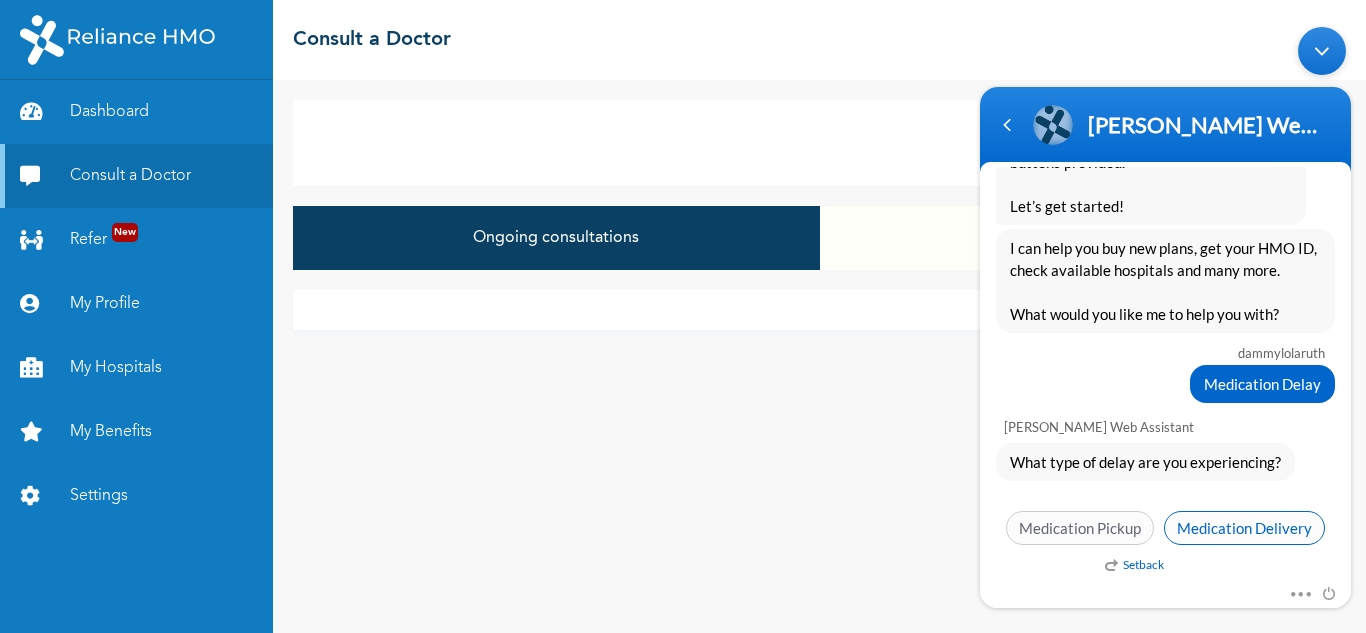click on "Medication Delivery" at bounding box center (1244, 527) 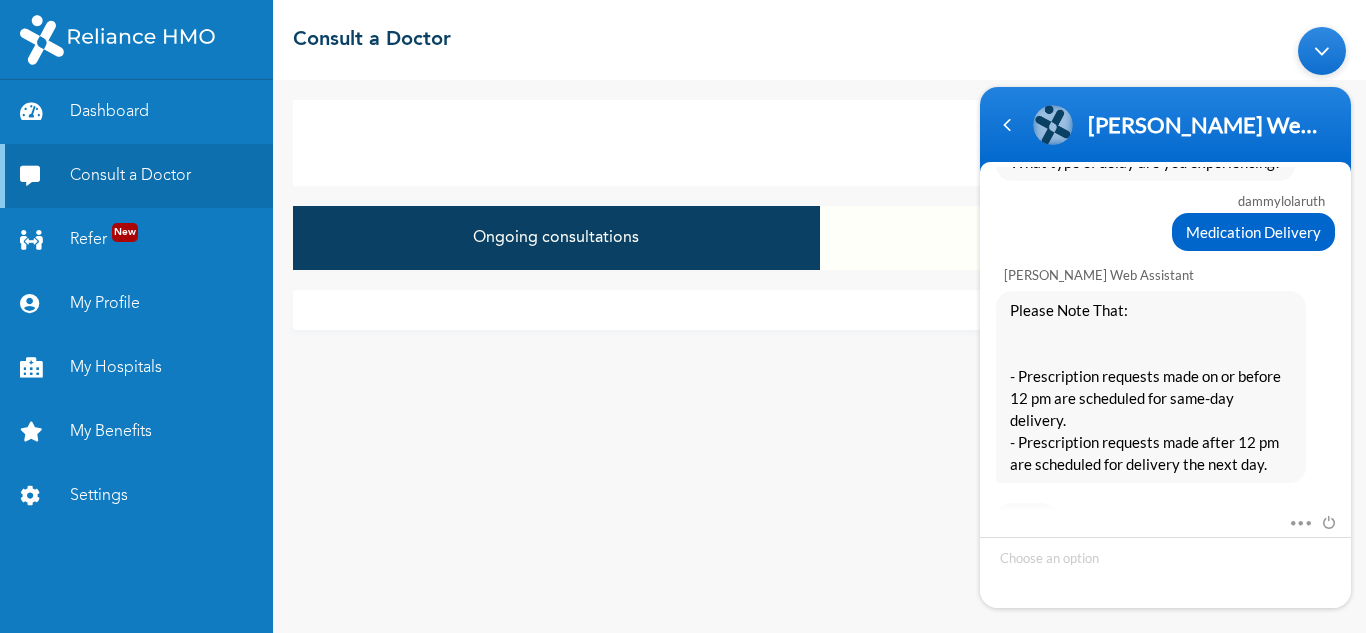 scroll, scrollTop: 824, scrollLeft: 0, axis: vertical 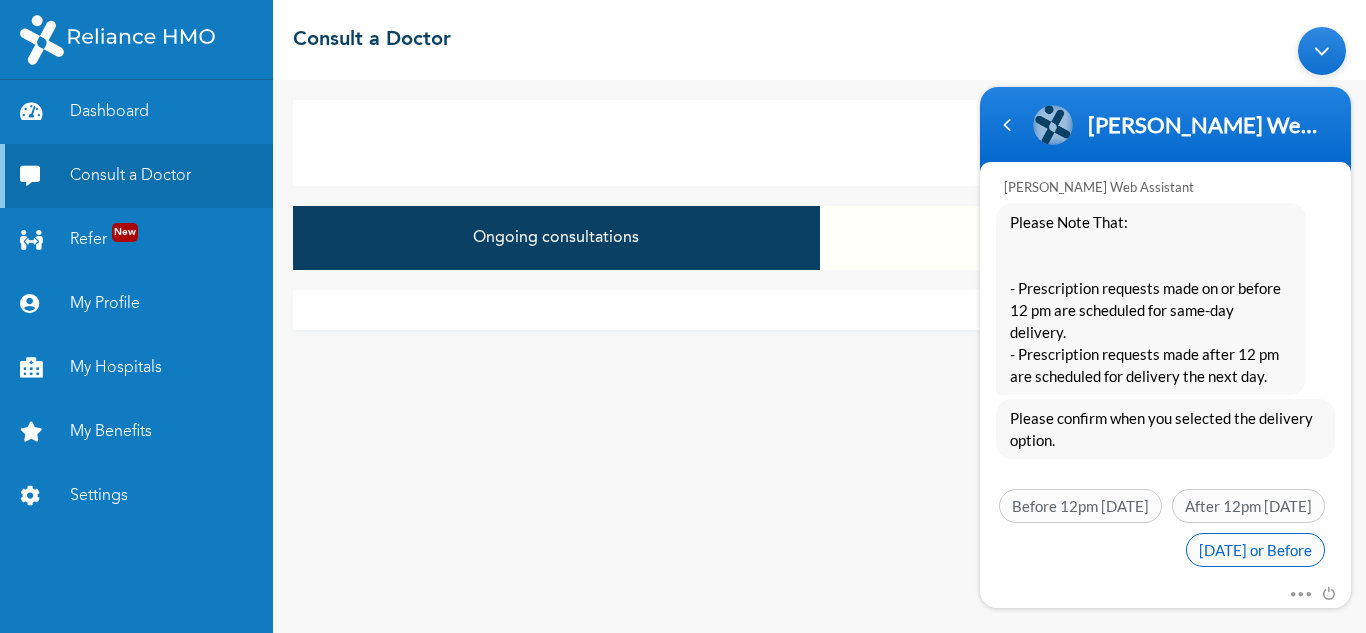 click on "[DATE] or Before" at bounding box center (1255, 549) 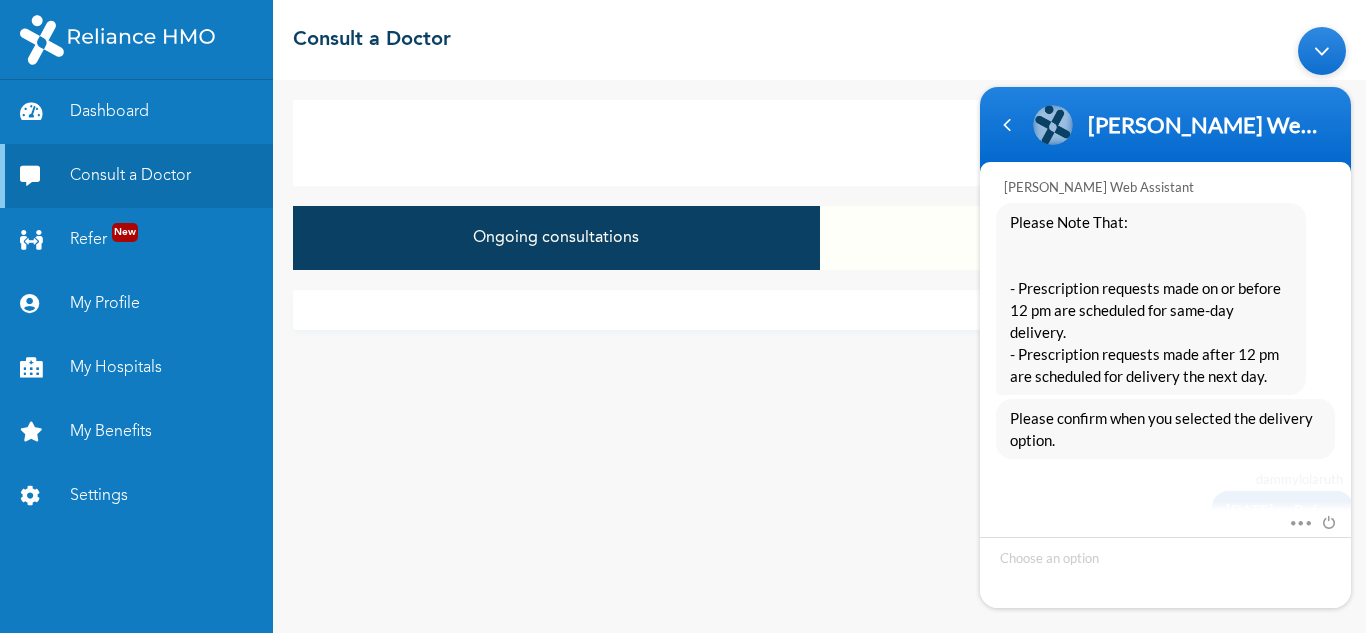 scroll, scrollTop: 974, scrollLeft: 0, axis: vertical 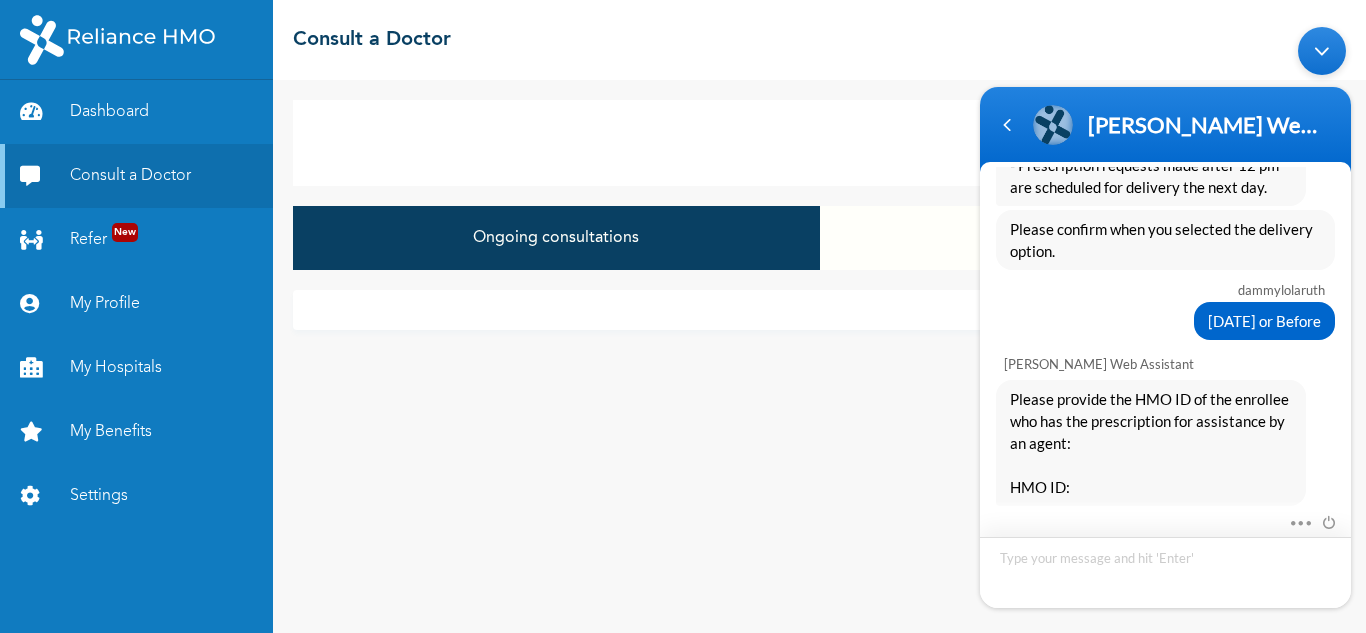 click at bounding box center (1165, 571) 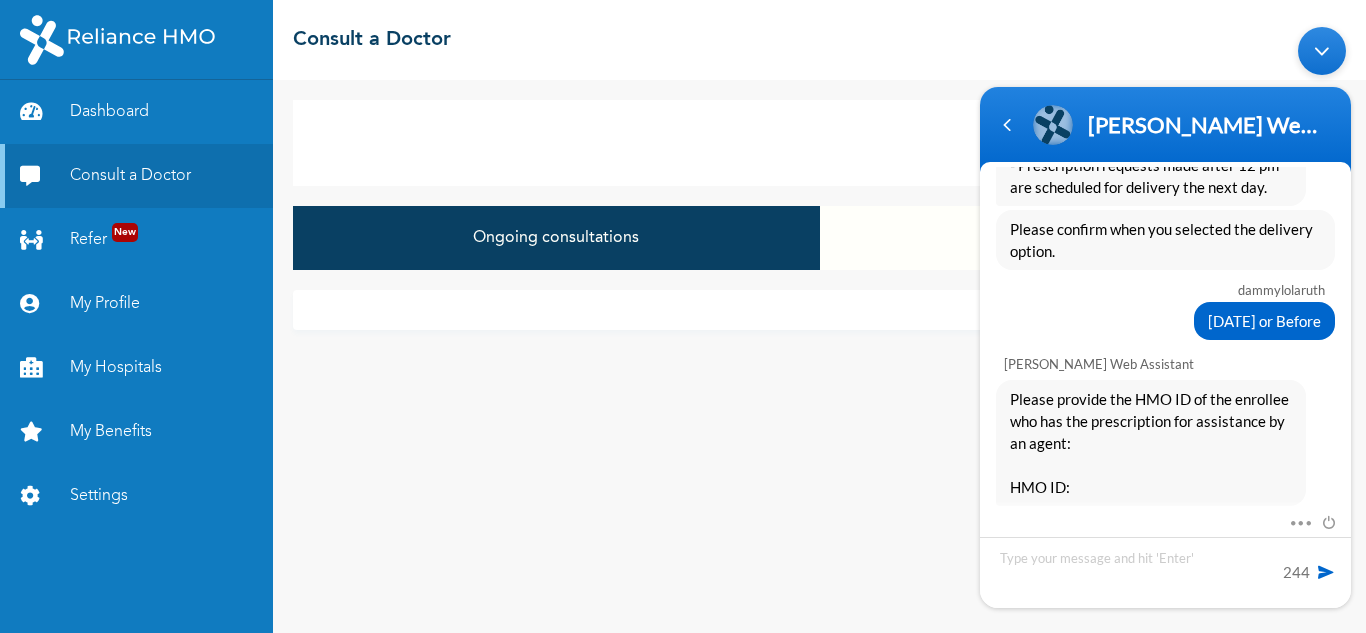 scroll, scrollTop: 1210, scrollLeft: 0, axis: vertical 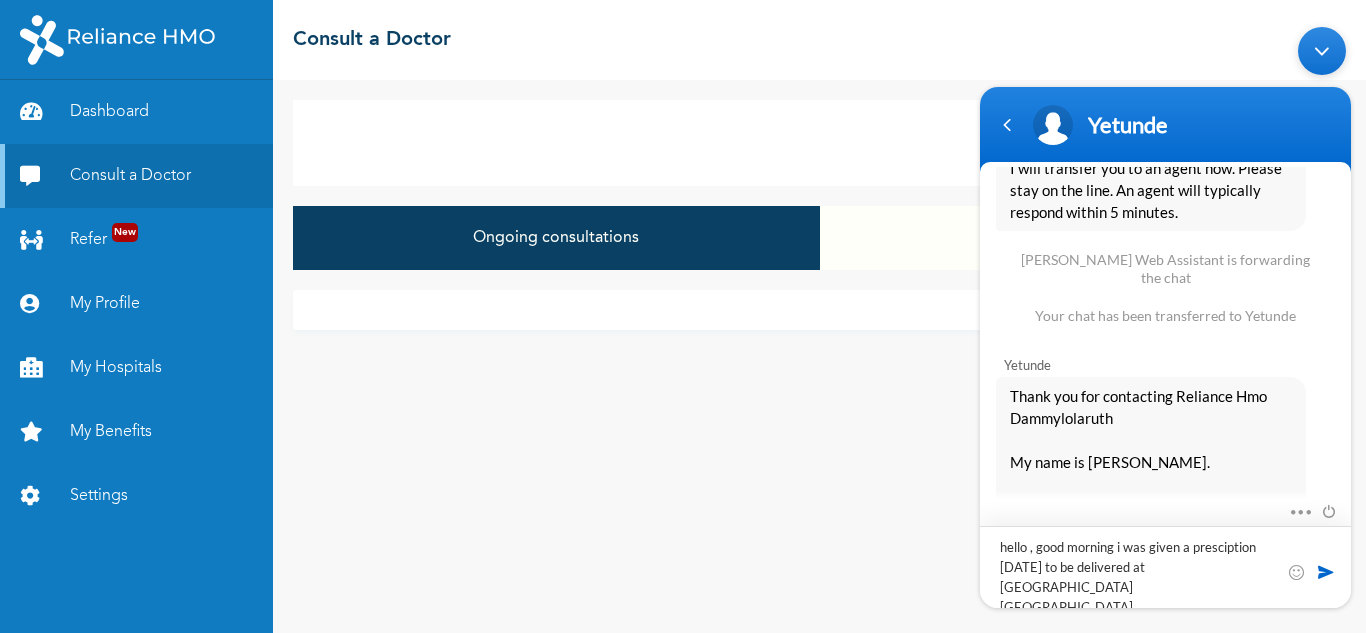 type on "hello , good morning i was given a presciption [DATE] to be delivered at [GEOGRAPHIC_DATA]" 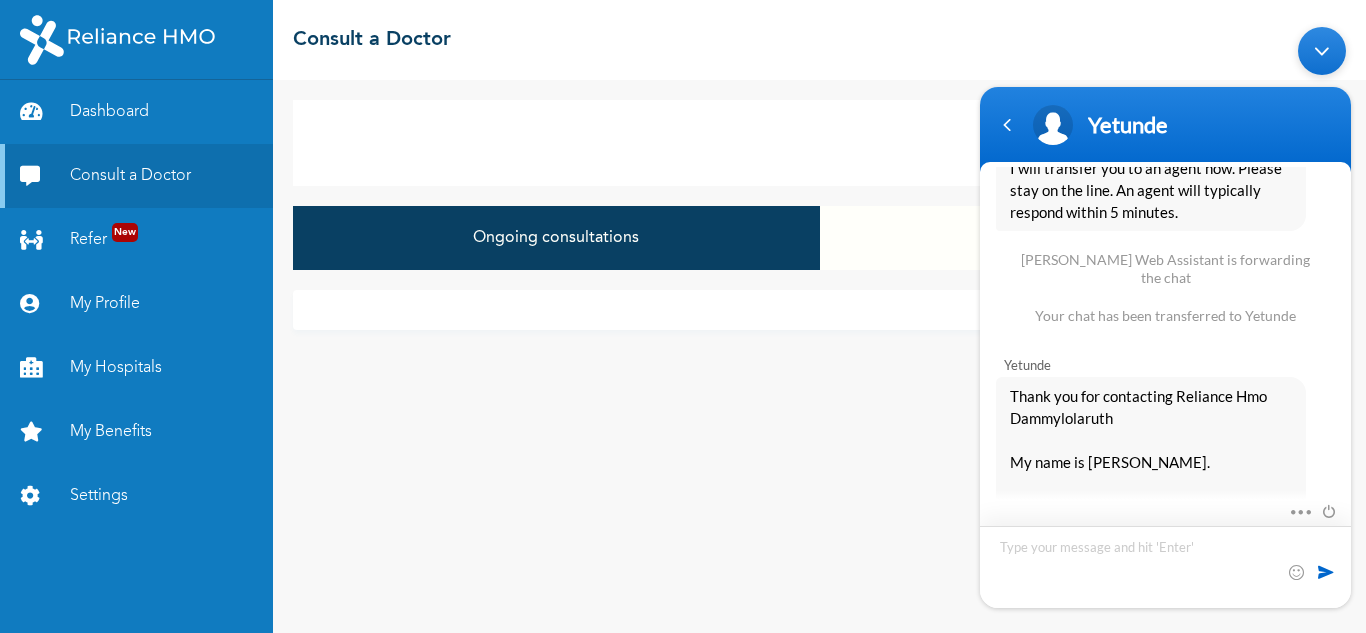 scroll, scrollTop: 1673, scrollLeft: 0, axis: vertical 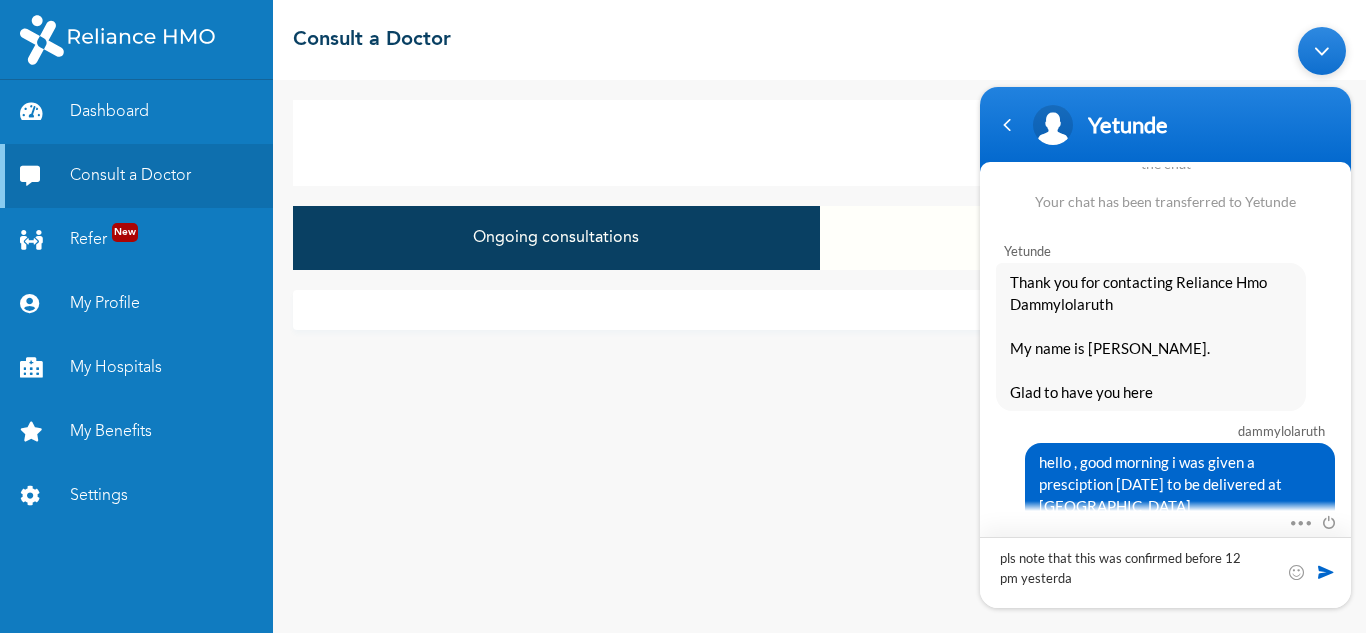 type on "pls note that this was confirmed before 12 pm [DATE]" 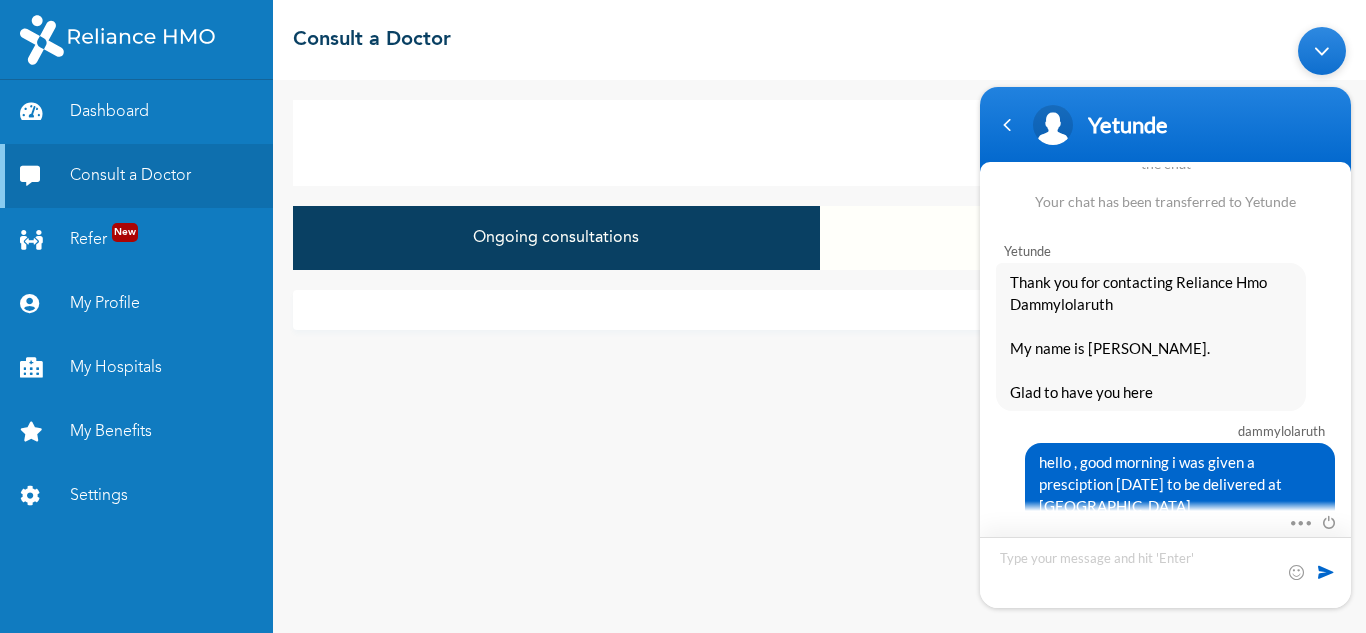 scroll, scrollTop: 1737, scrollLeft: 0, axis: vertical 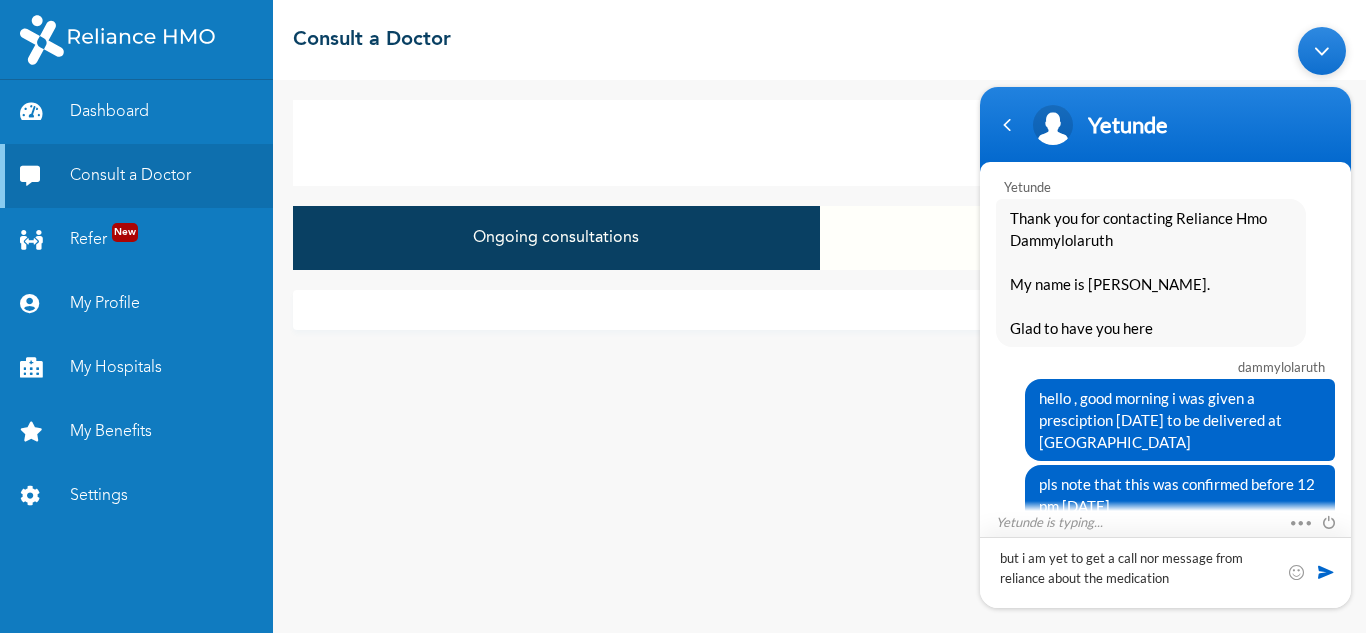 type on "but i am yet to get a call nor message from reliance about the medications" 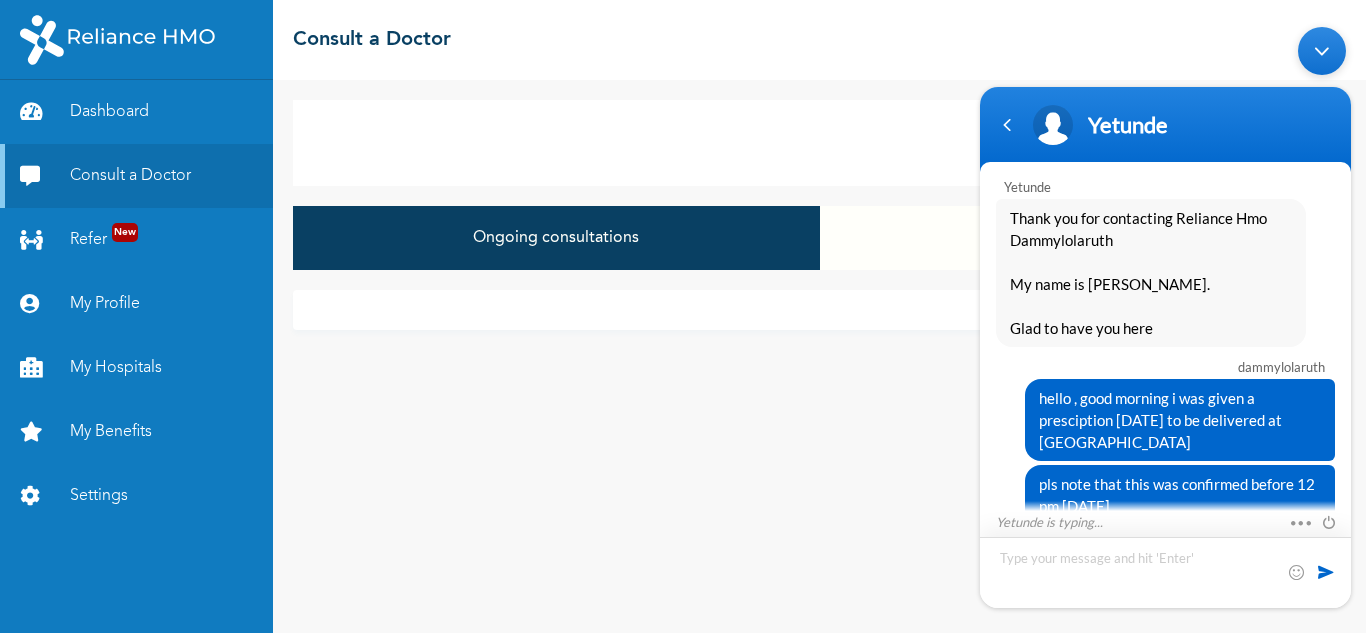 scroll, scrollTop: 1801, scrollLeft: 0, axis: vertical 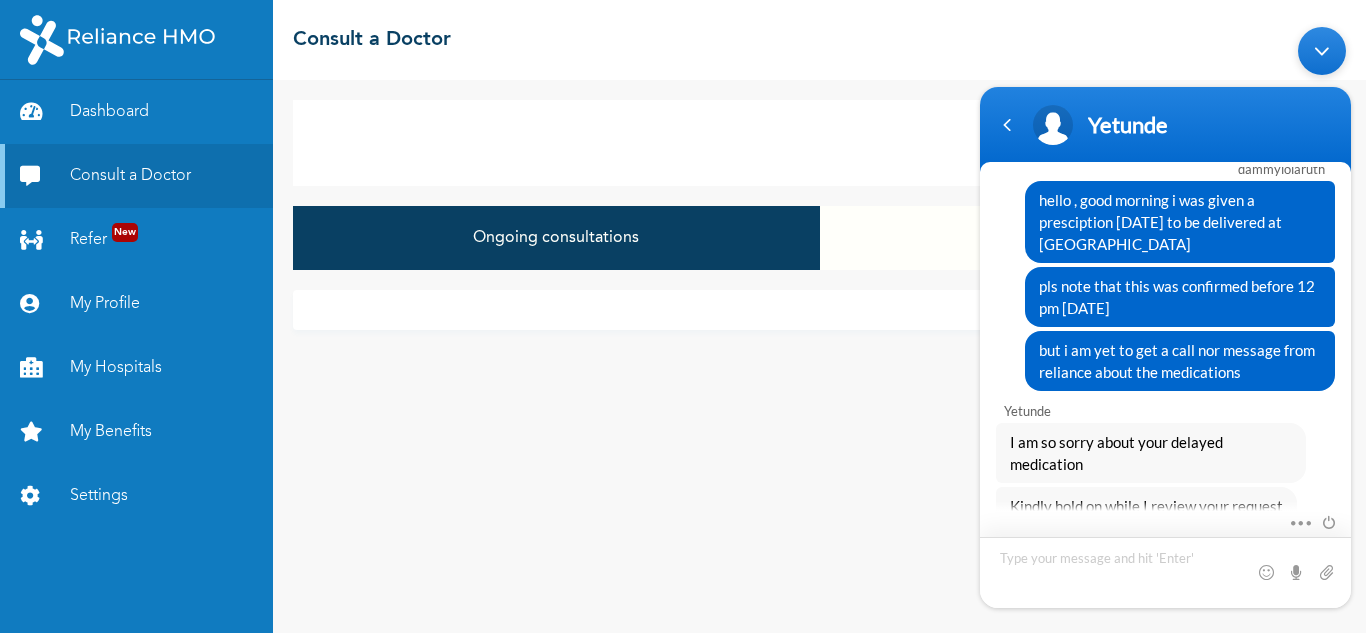 click at bounding box center [1165, 571] 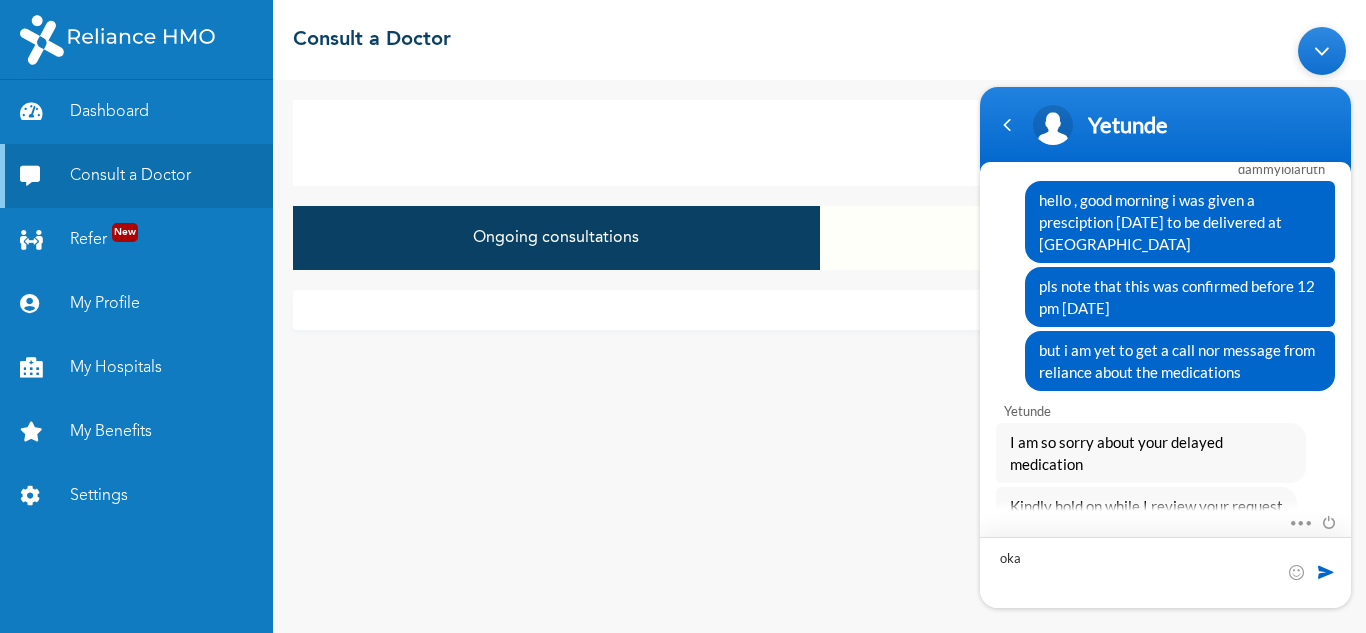 type on "okay" 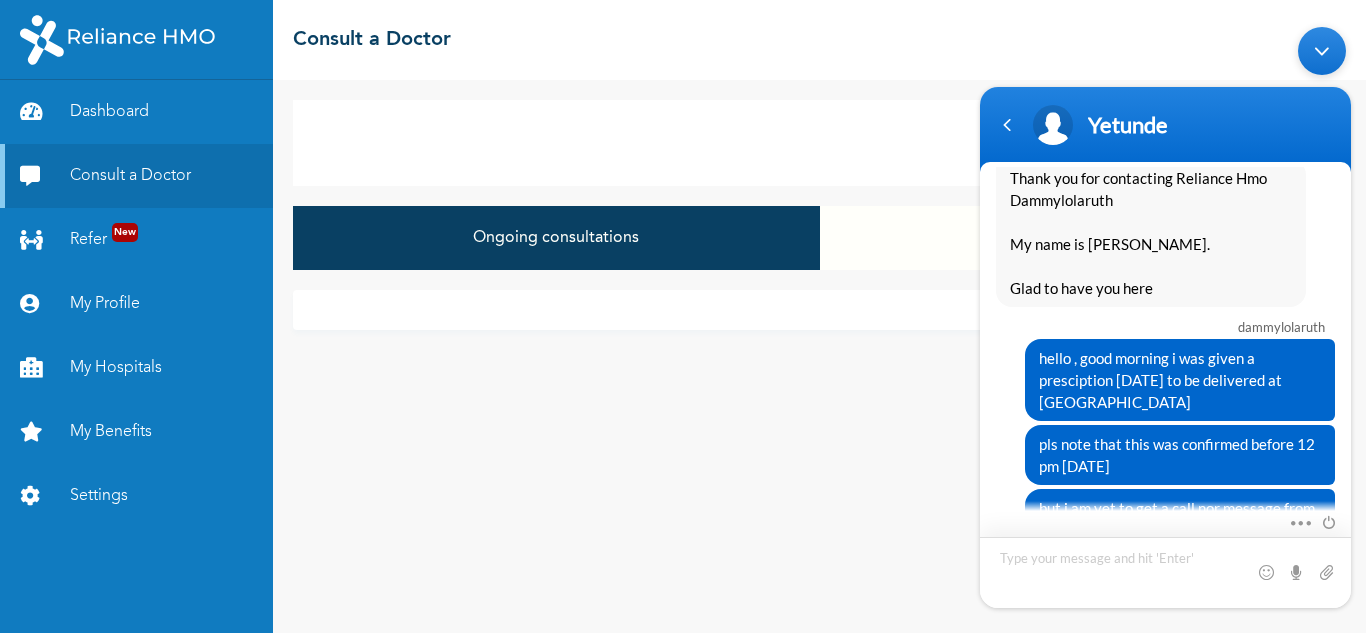 scroll, scrollTop: 1774, scrollLeft: 0, axis: vertical 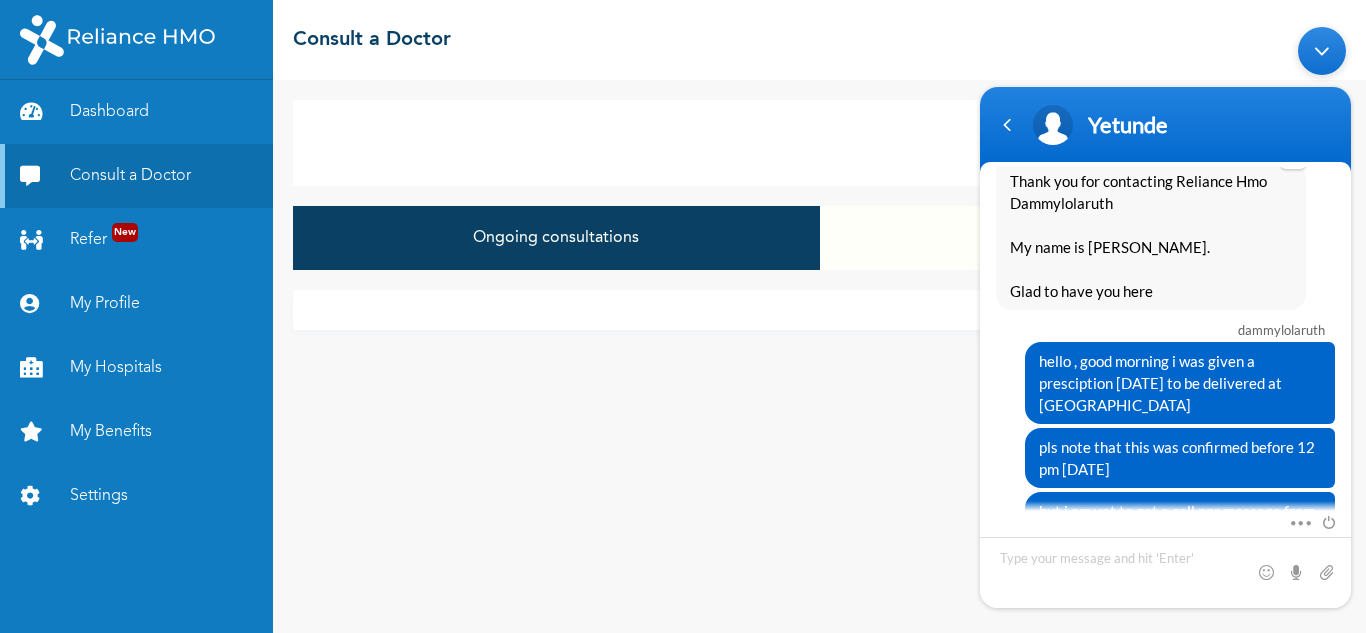 click on "Thank you for contacting [PERSON_NAME]  Dammylolaruth    My name is [PERSON_NAME].    Glad to have you here" at bounding box center [1151, 235] 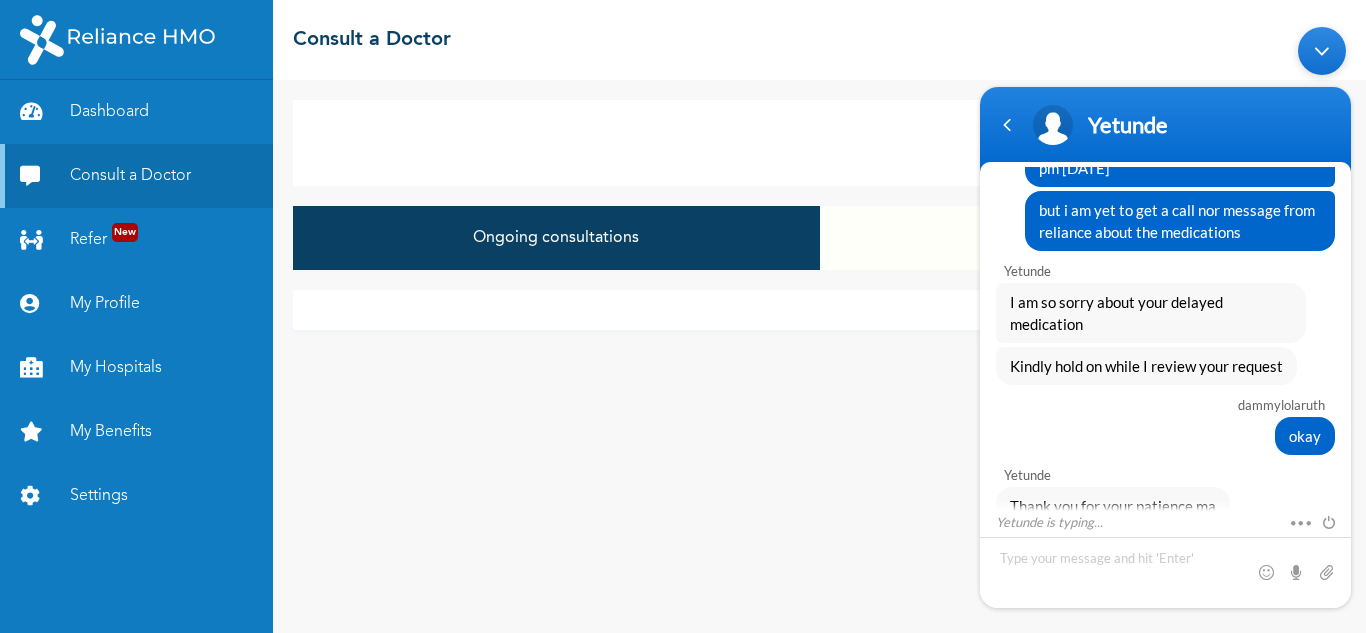 scroll, scrollTop: 2139, scrollLeft: 0, axis: vertical 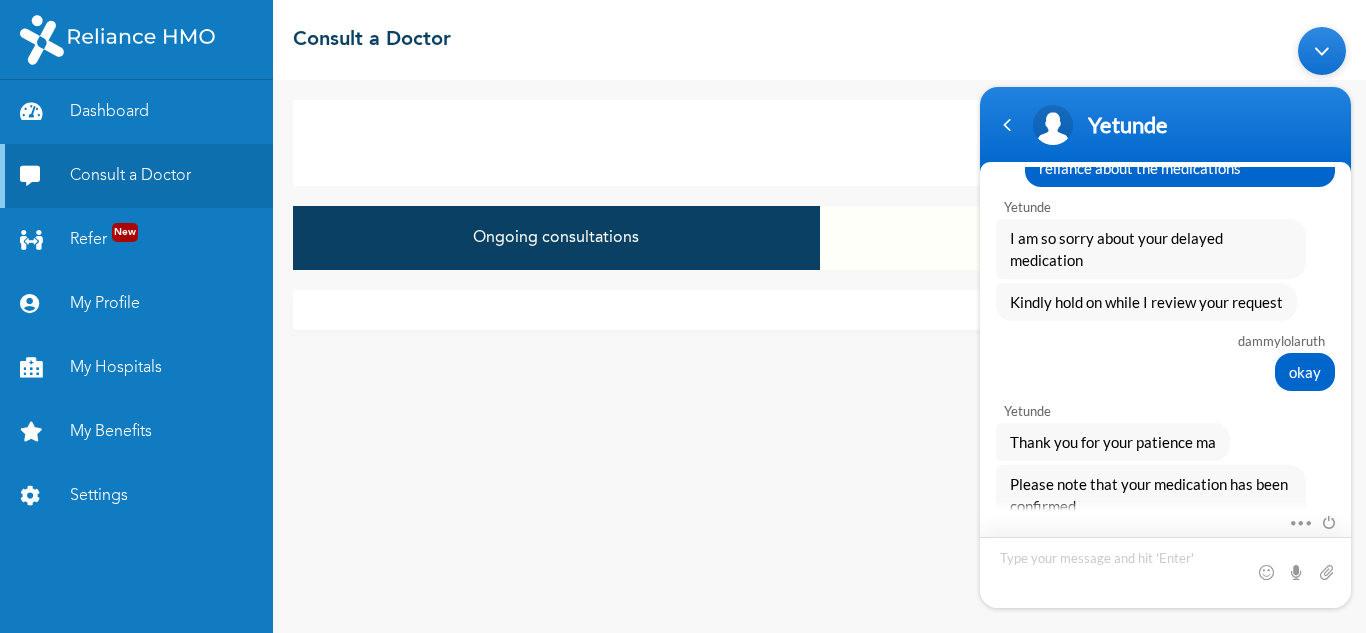 click at bounding box center [1165, 571] 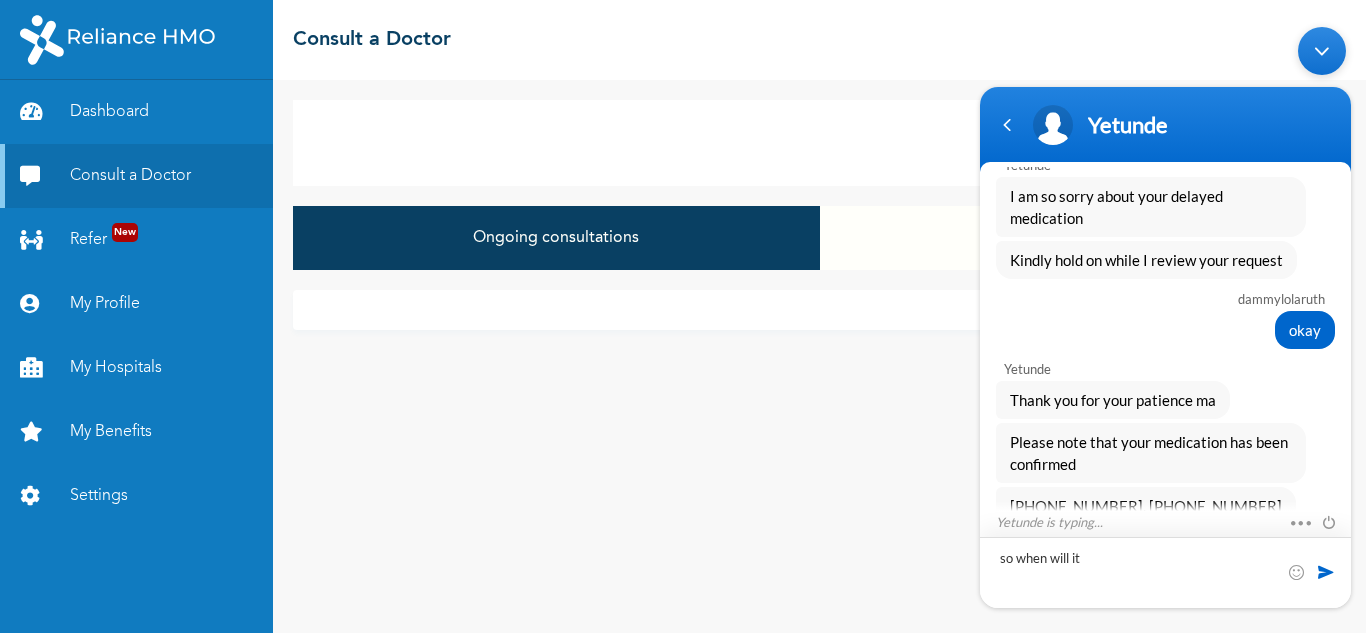 scroll, scrollTop: 2245, scrollLeft: 0, axis: vertical 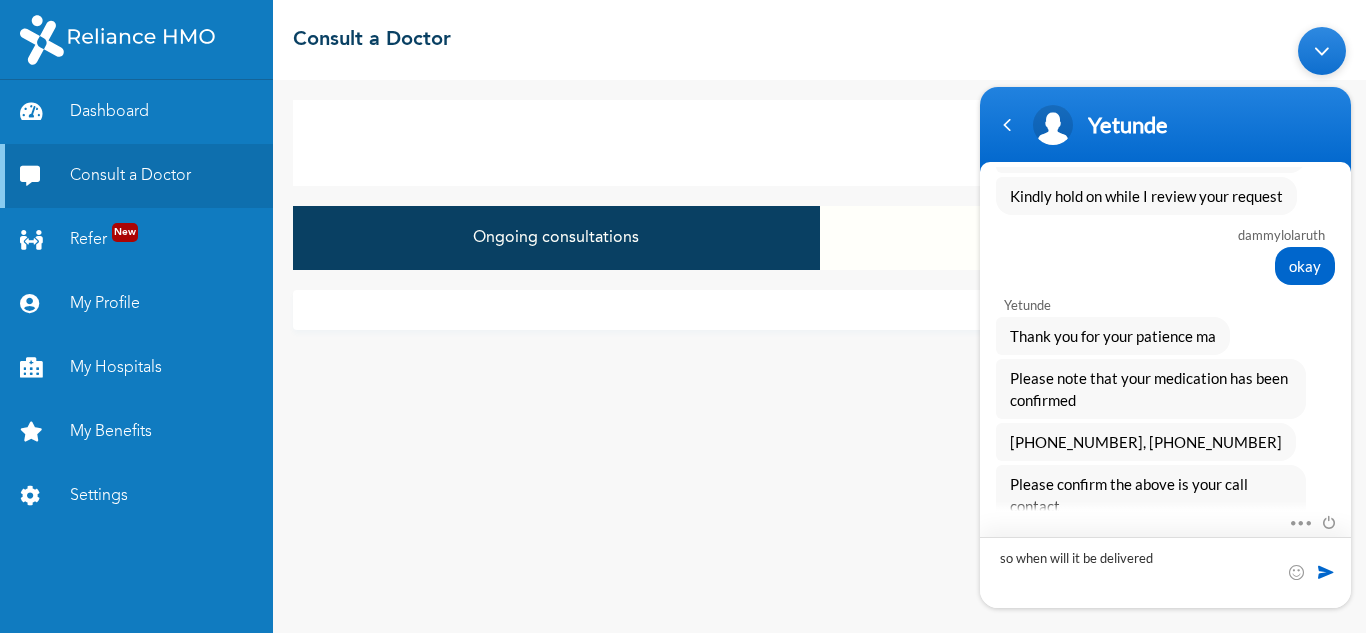 click on "so when will it be delivered" at bounding box center (1165, 571) 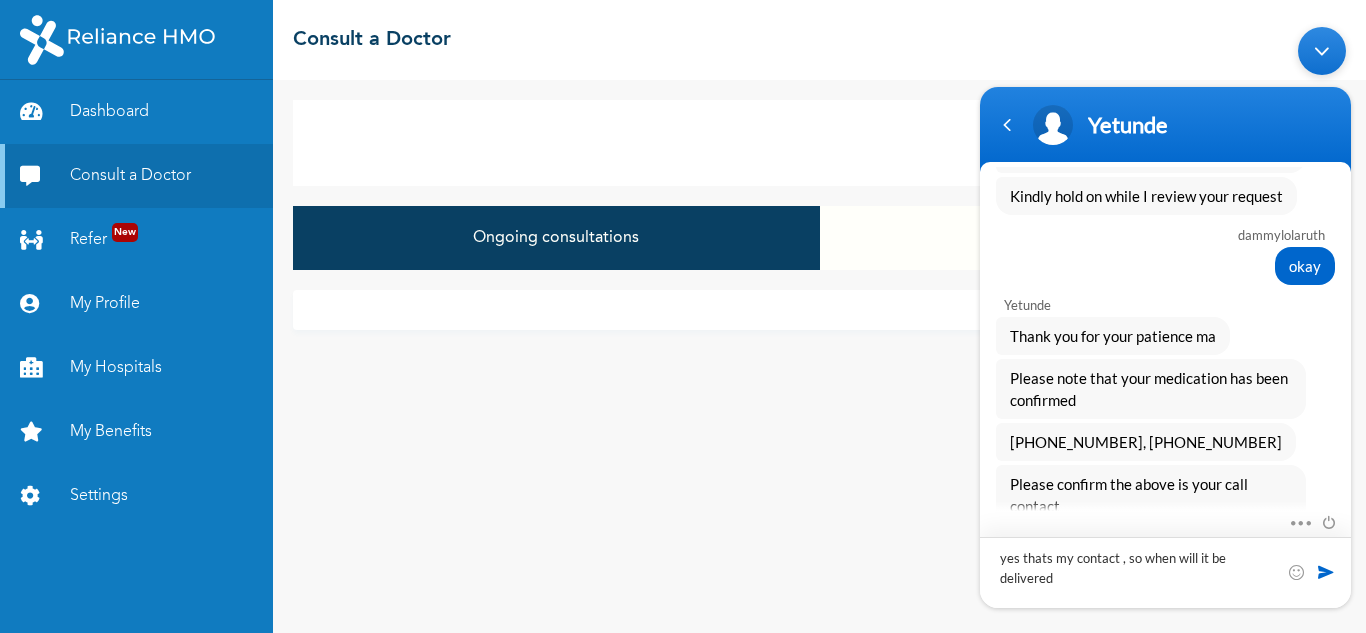 type on "yes thats my contact ,  so when will it be delivered" 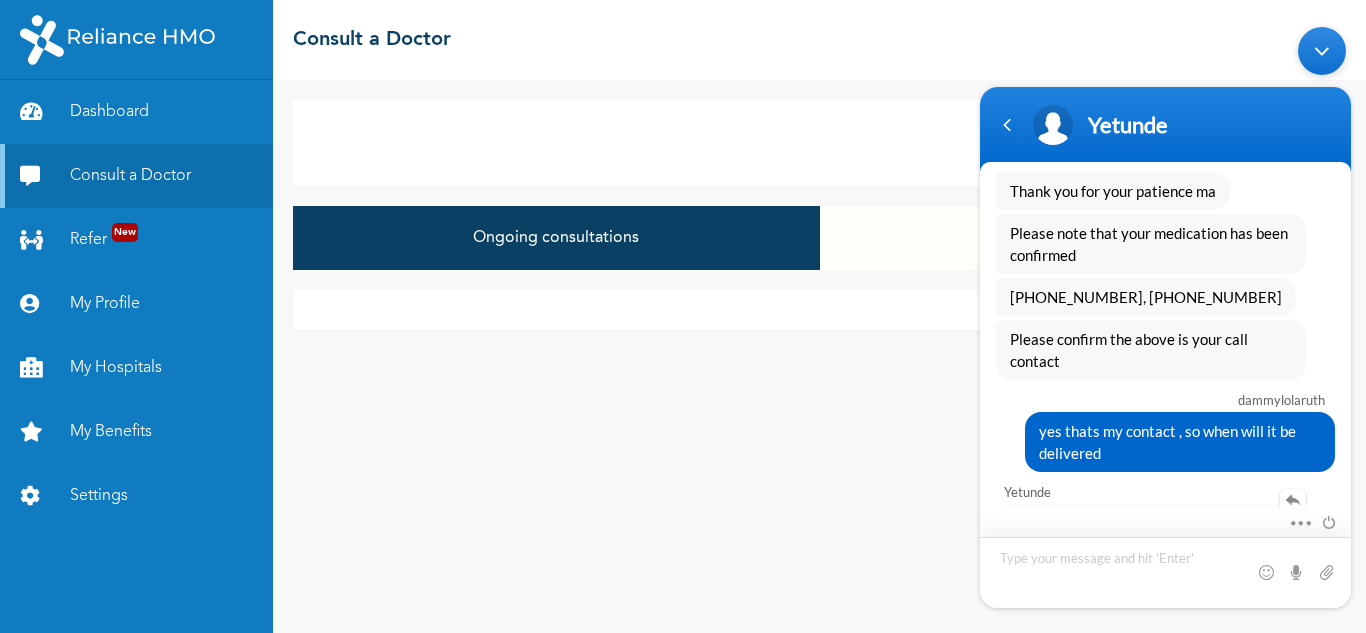 scroll, scrollTop: 2429, scrollLeft: 0, axis: vertical 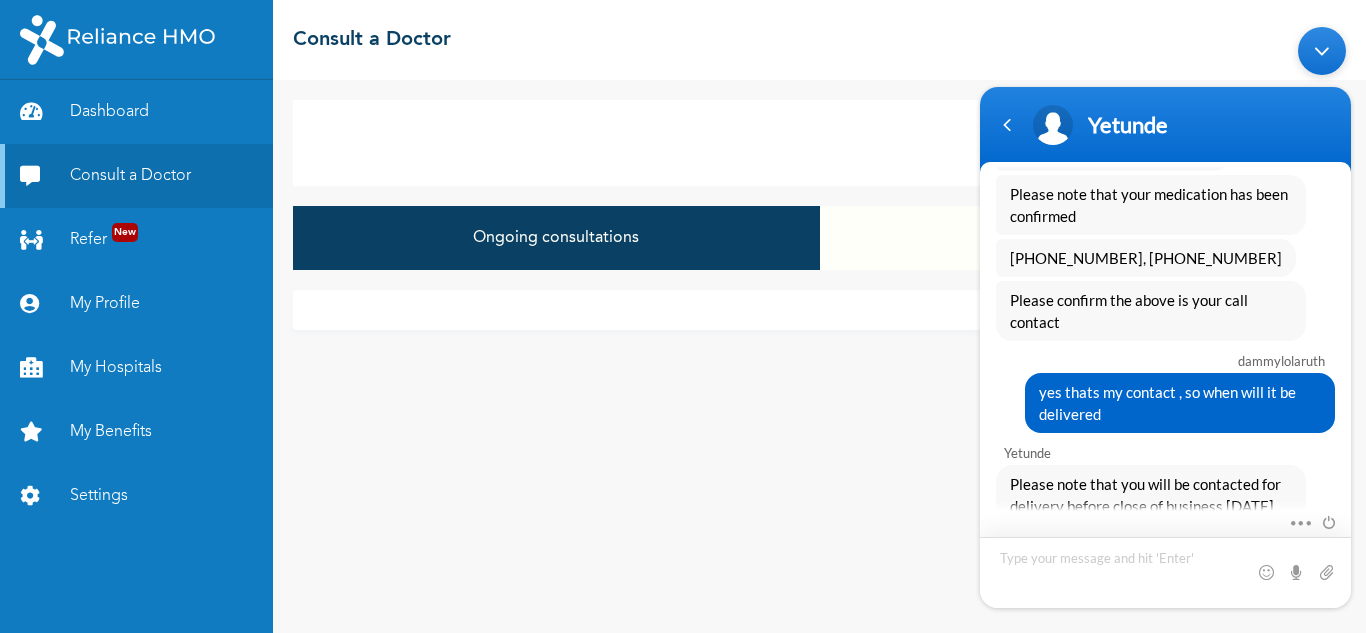 click at bounding box center [1165, 571] 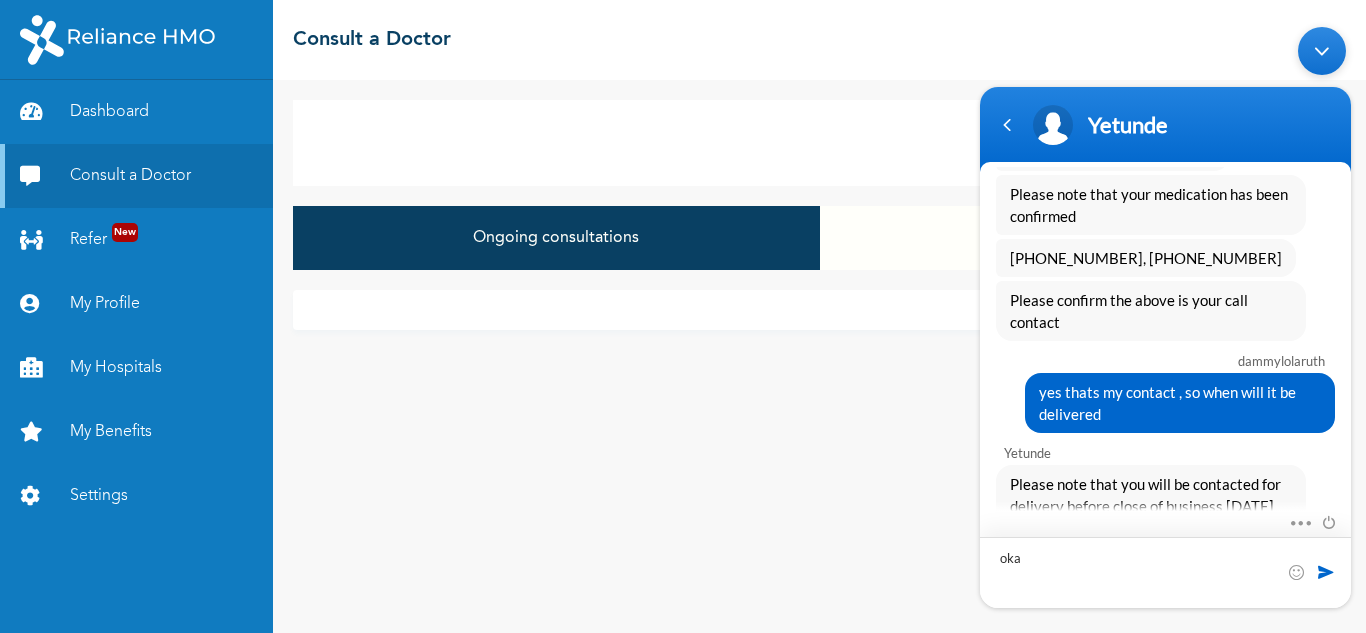 type on "okay" 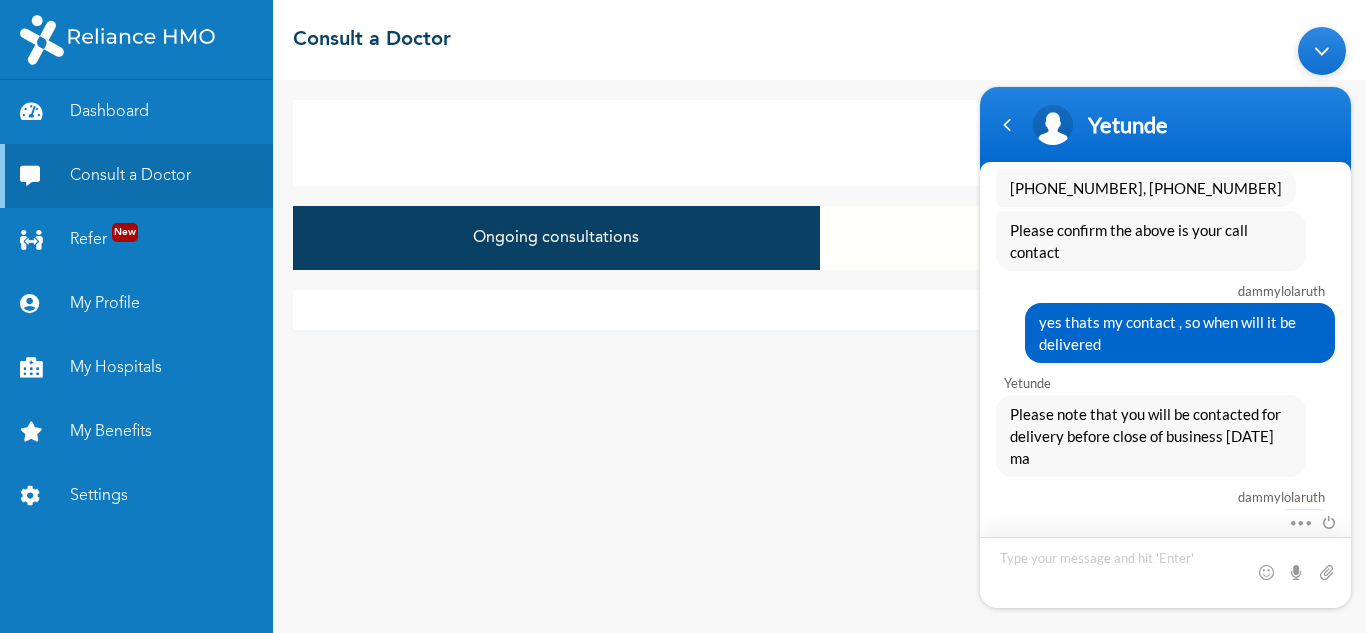 scroll, scrollTop: 2591, scrollLeft: 0, axis: vertical 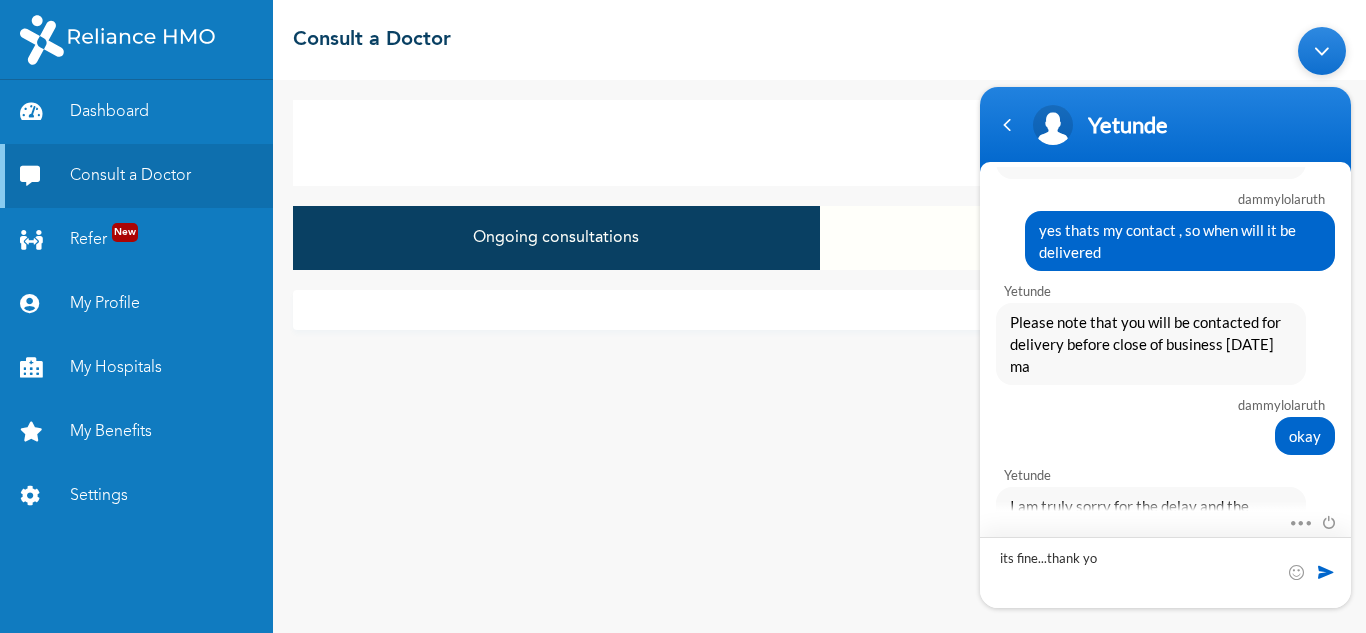 type on "its fine...thank you" 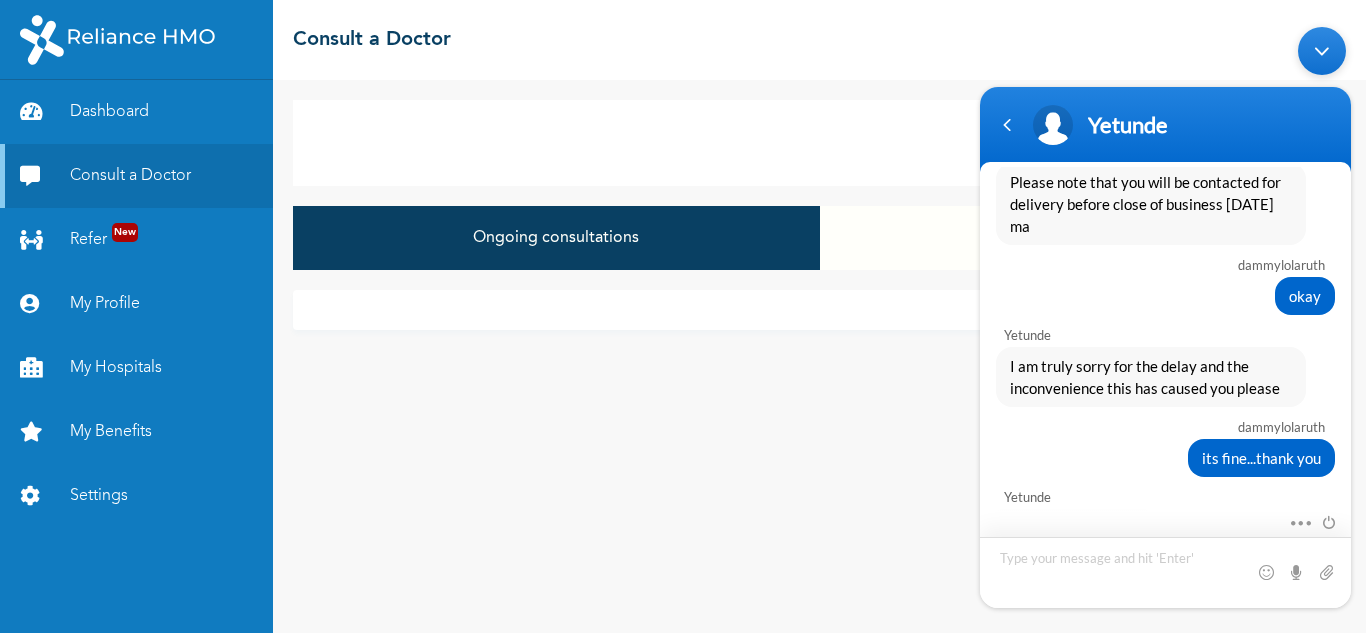 scroll, scrollTop: 2773, scrollLeft: 0, axis: vertical 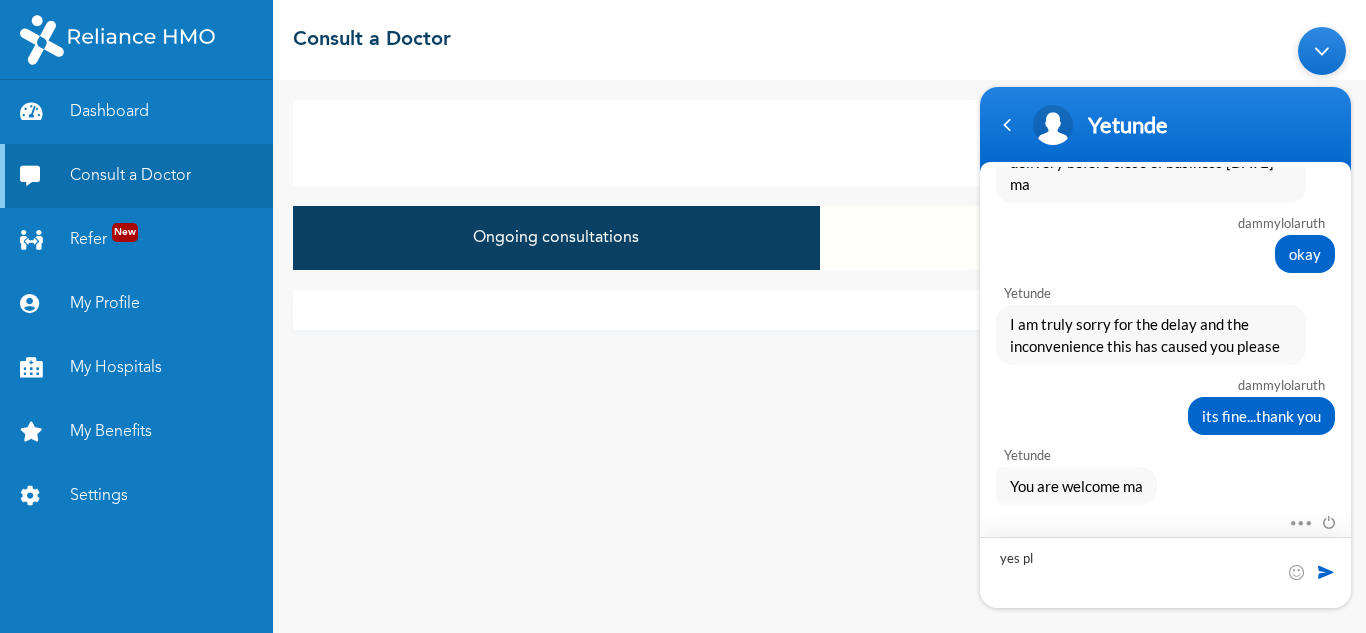 type on "yes pls" 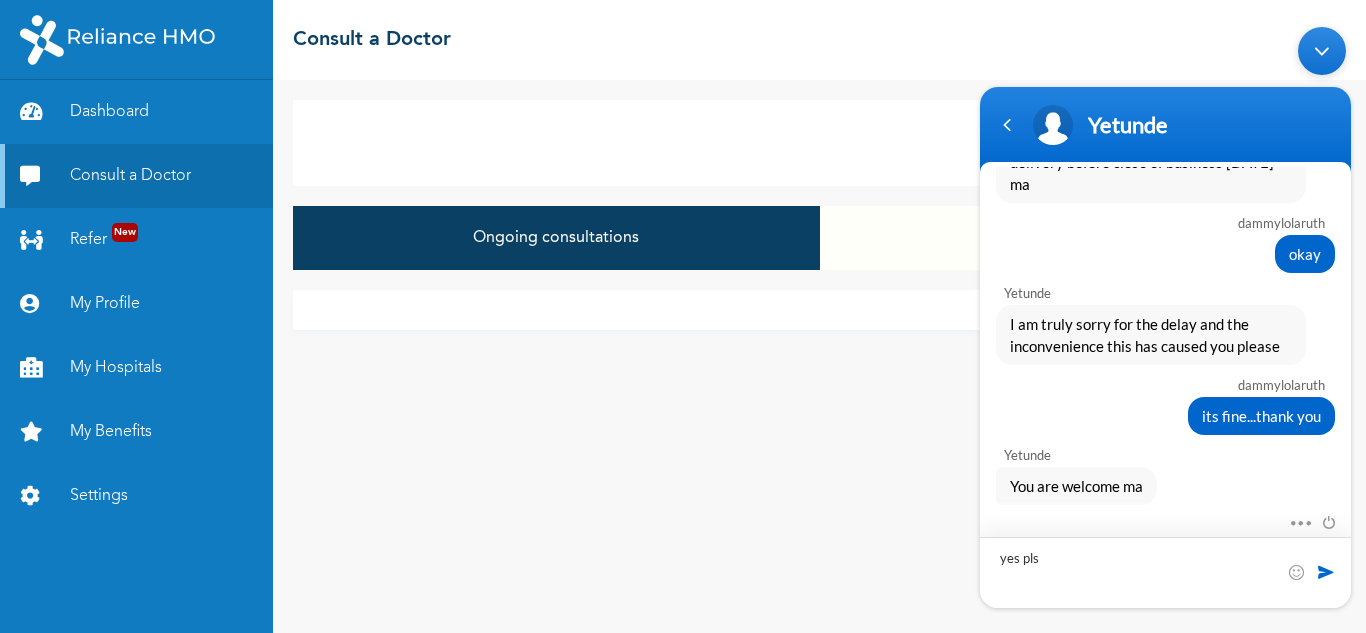 type 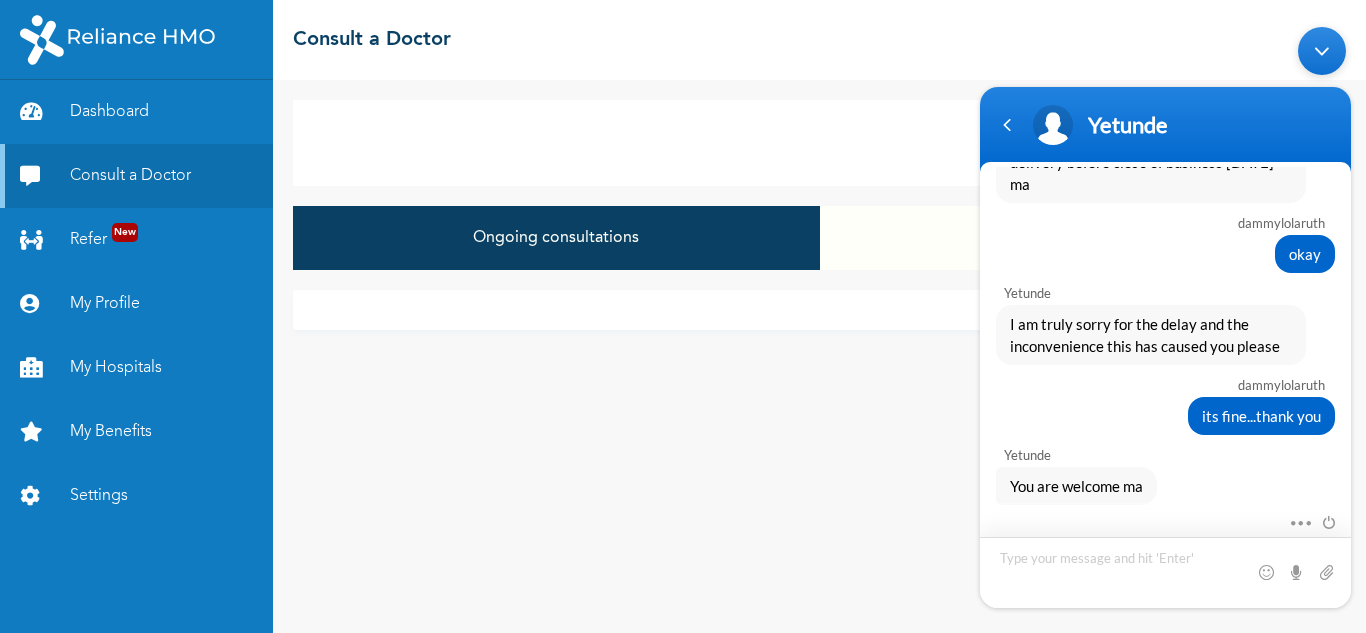 scroll, scrollTop: 2843, scrollLeft: 0, axis: vertical 